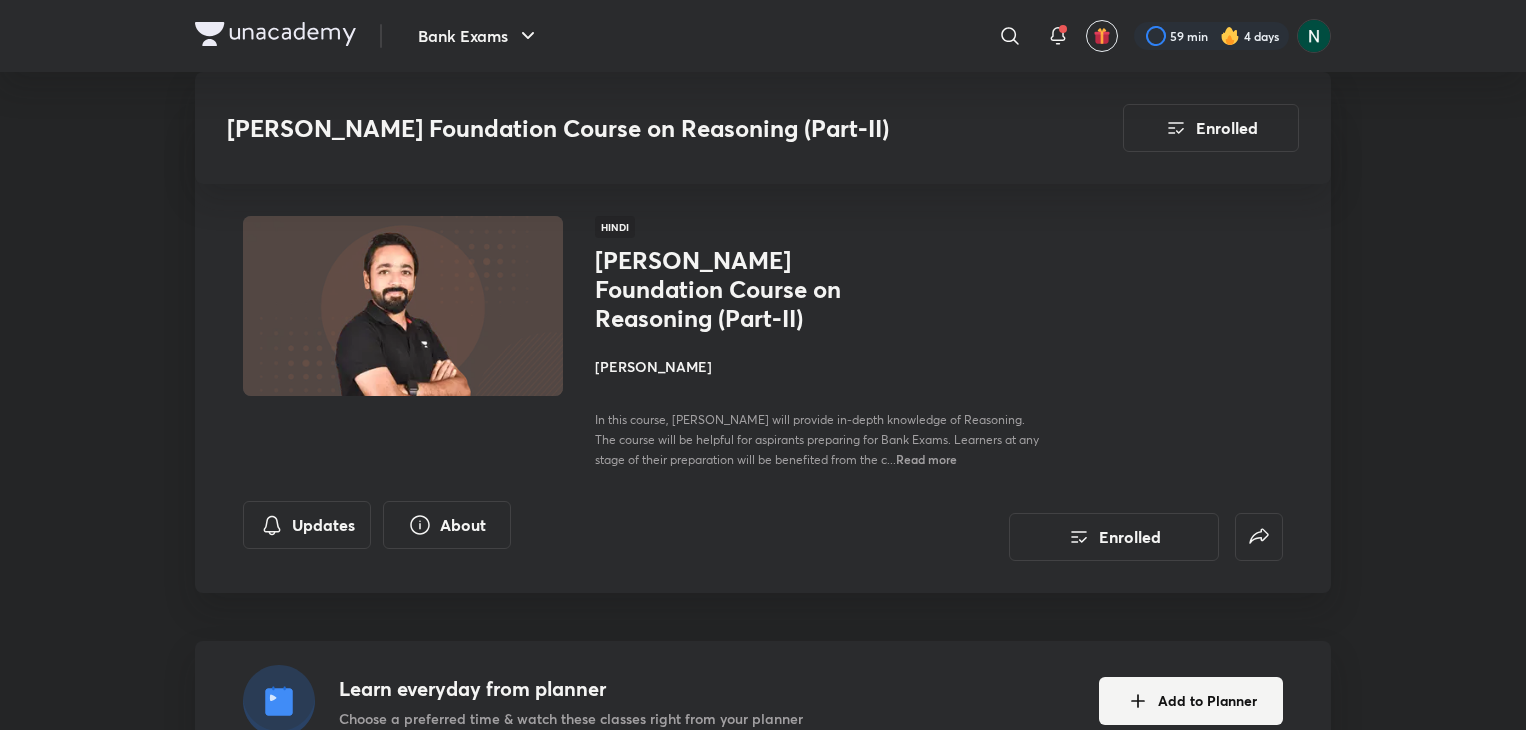 scroll, scrollTop: 4600, scrollLeft: 0, axis: vertical 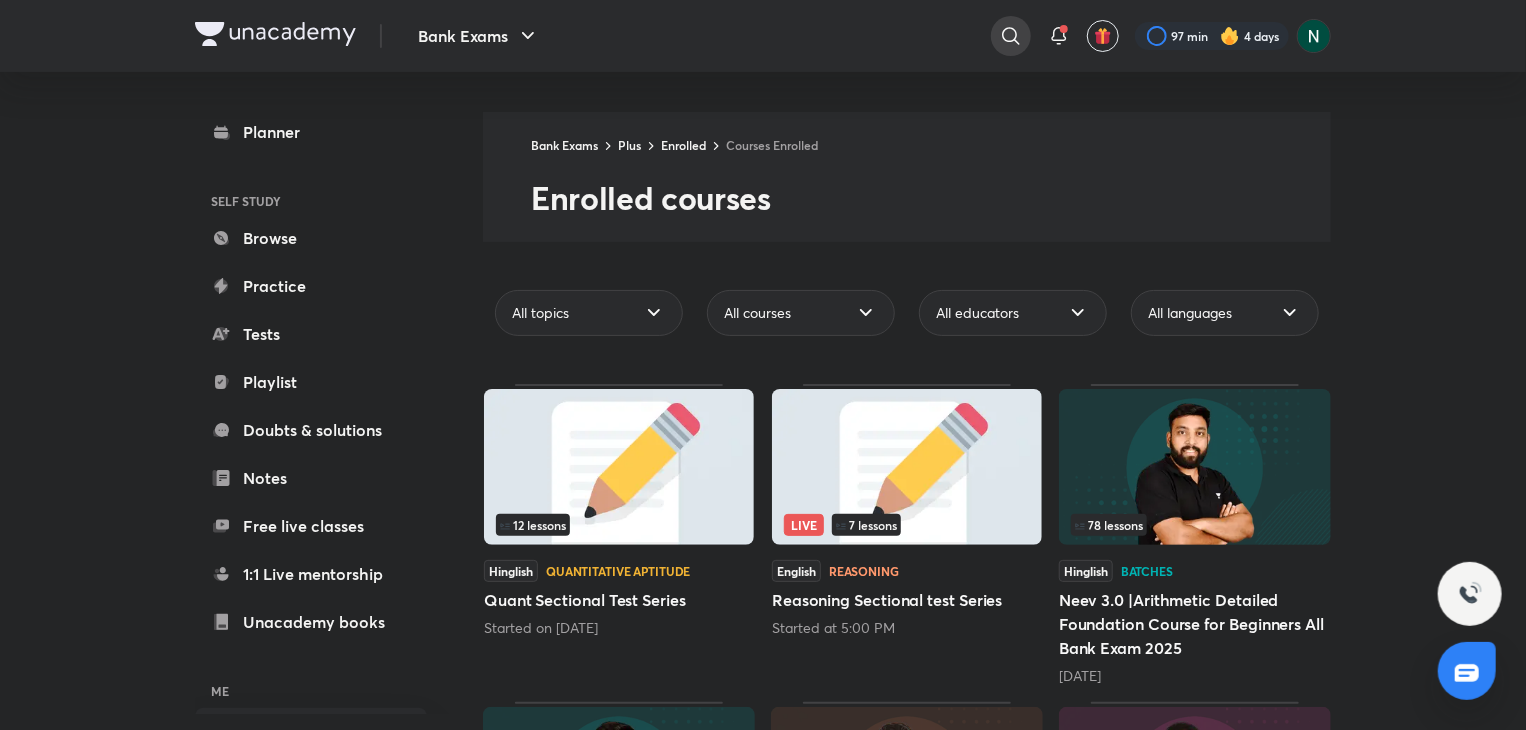 click 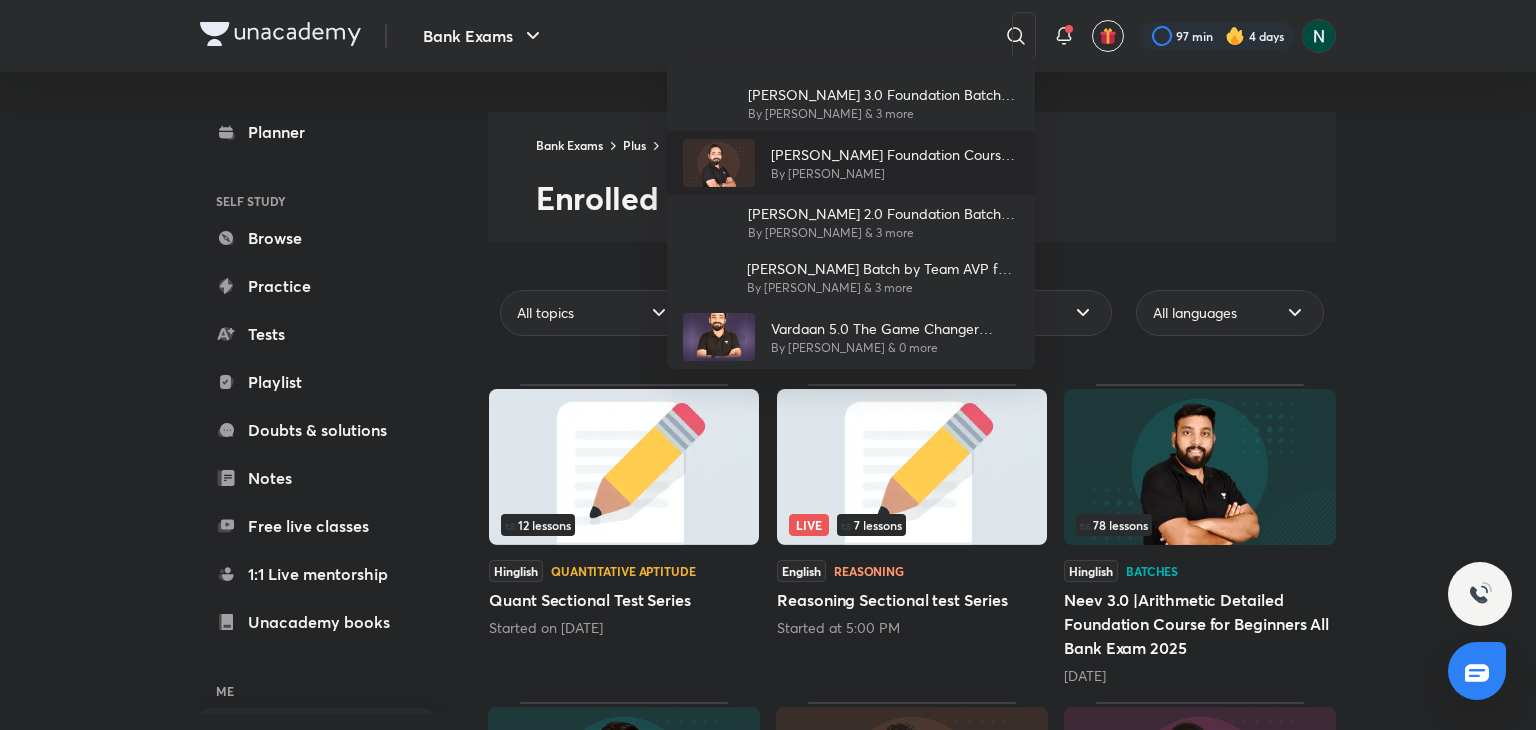click on "[PERSON_NAME] Foundation Course on Reasoning (Part-I)" at bounding box center (895, 154) 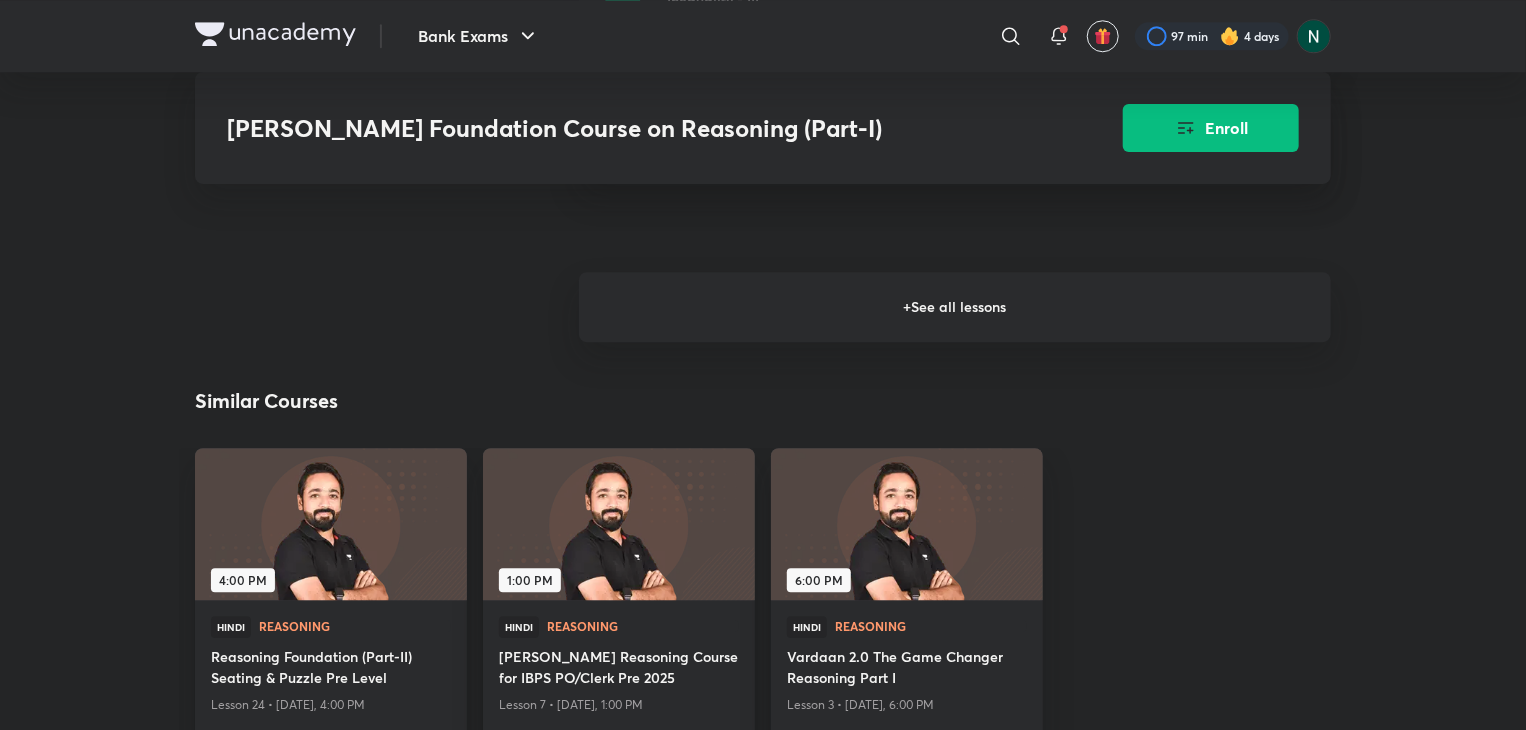 scroll, scrollTop: 2760, scrollLeft: 0, axis: vertical 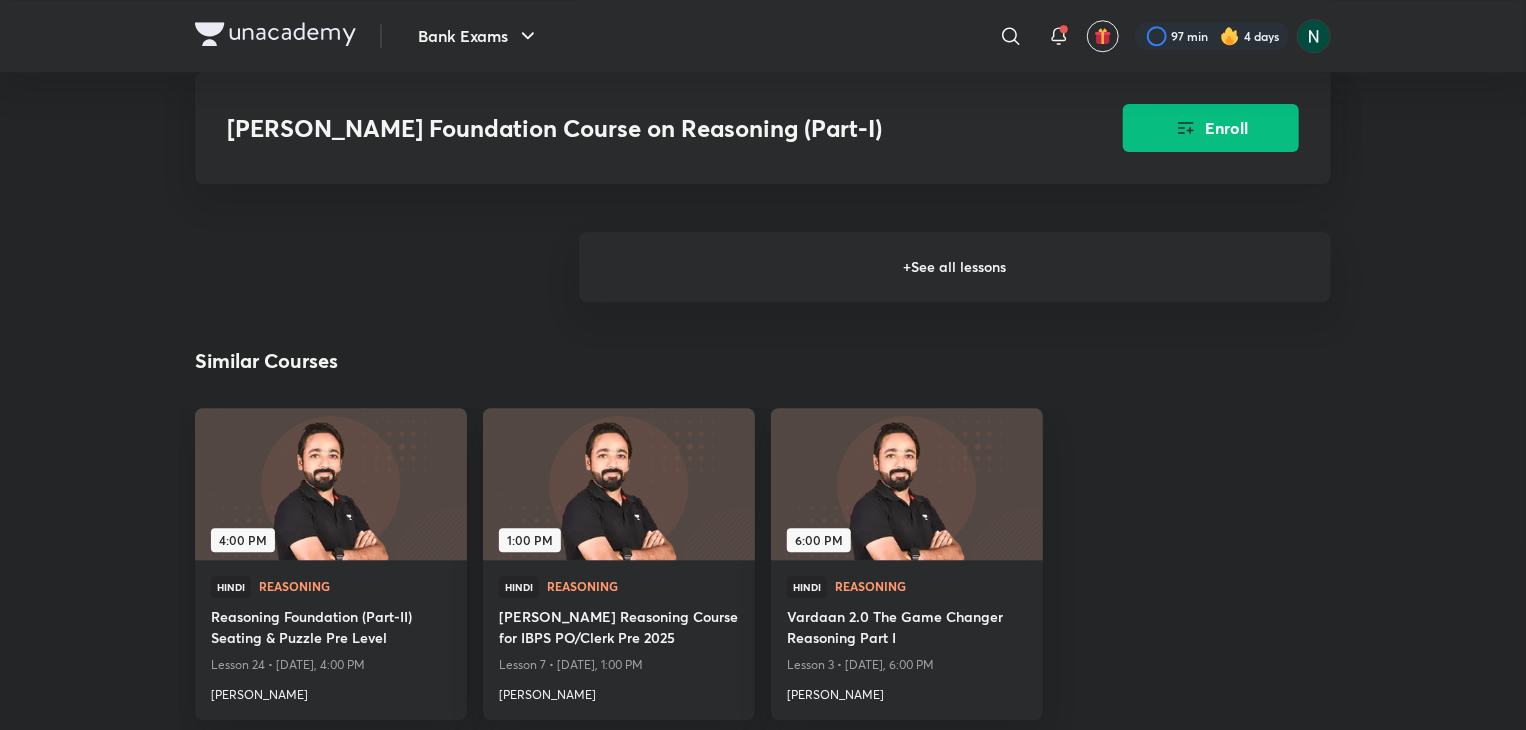 click on "+  See all lessons" at bounding box center (955, 267) 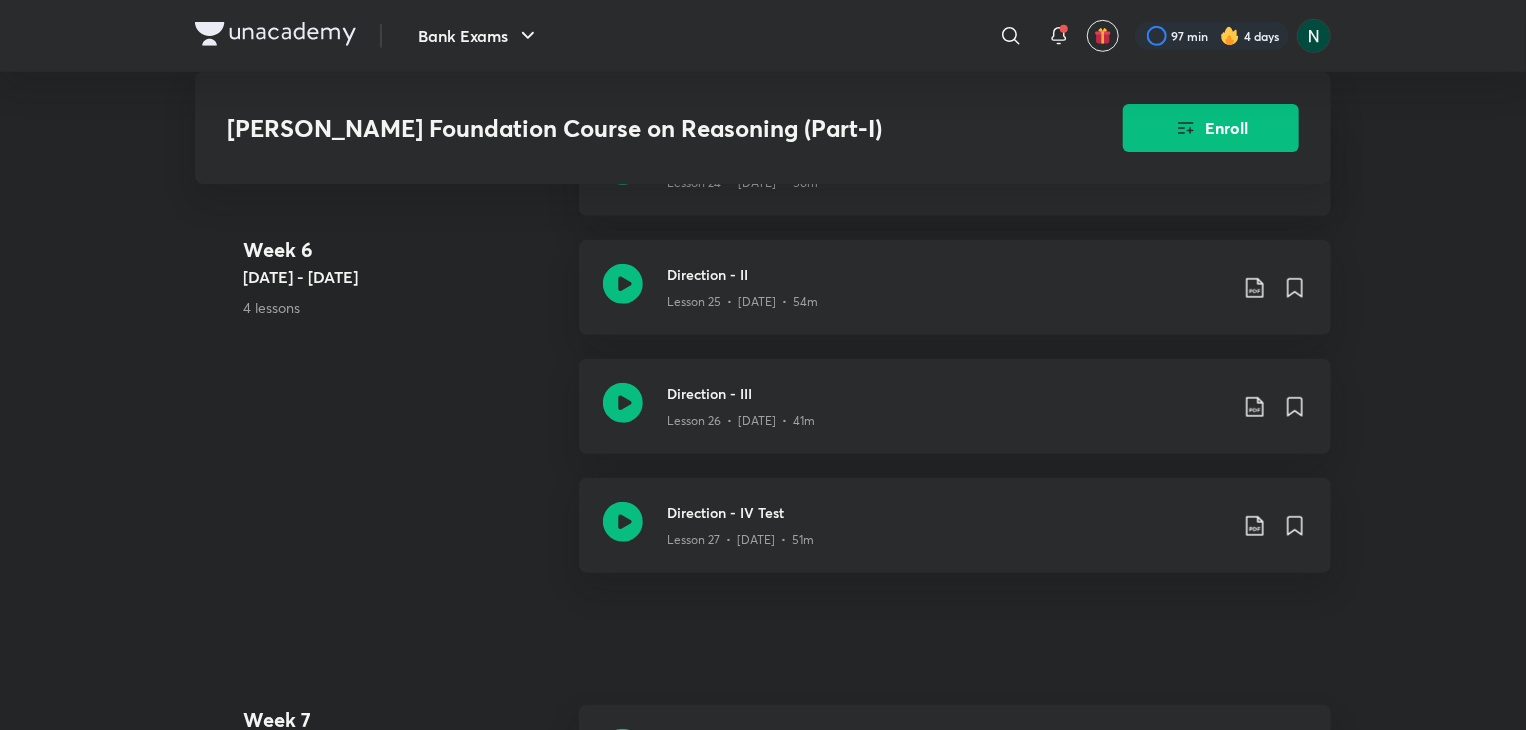 scroll, scrollTop: 4440, scrollLeft: 0, axis: vertical 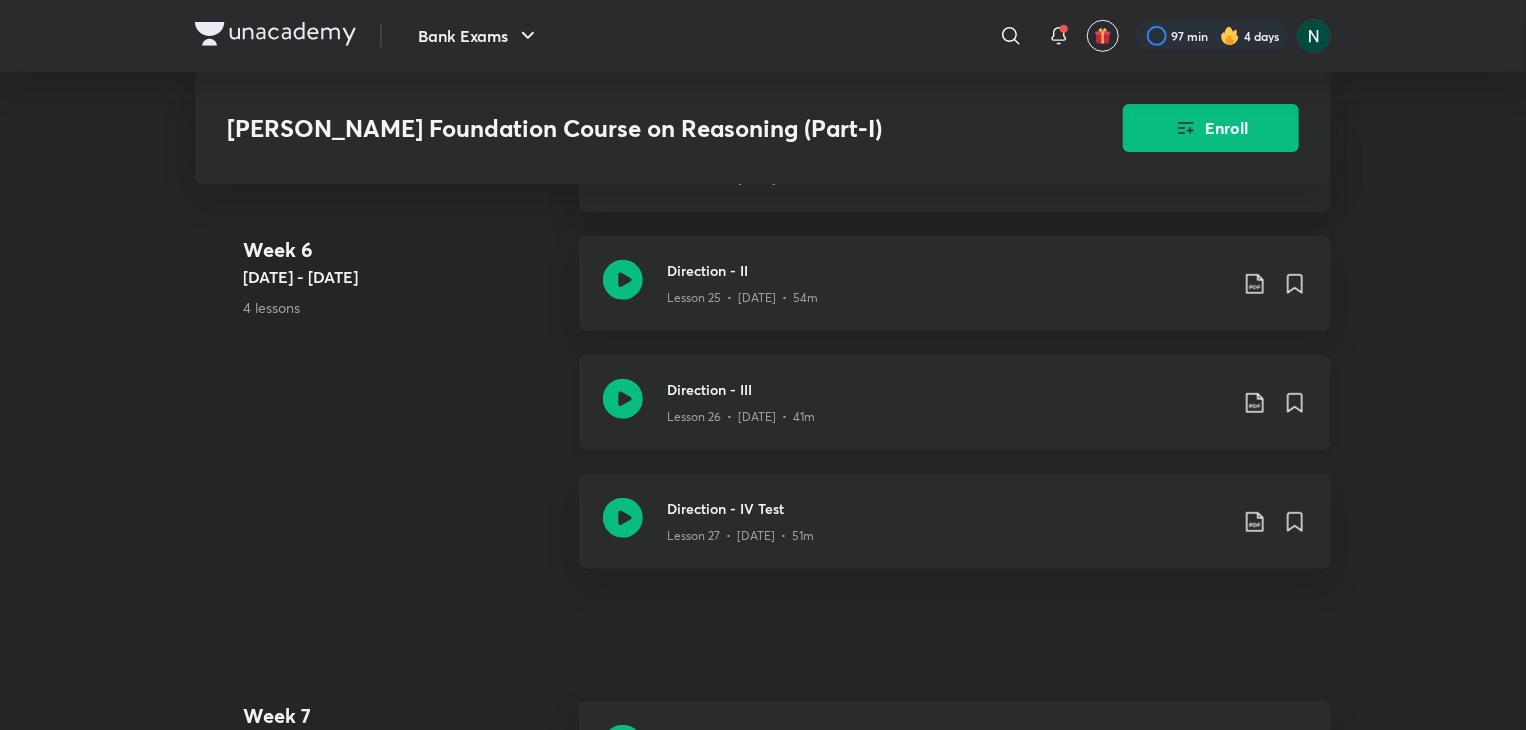 click 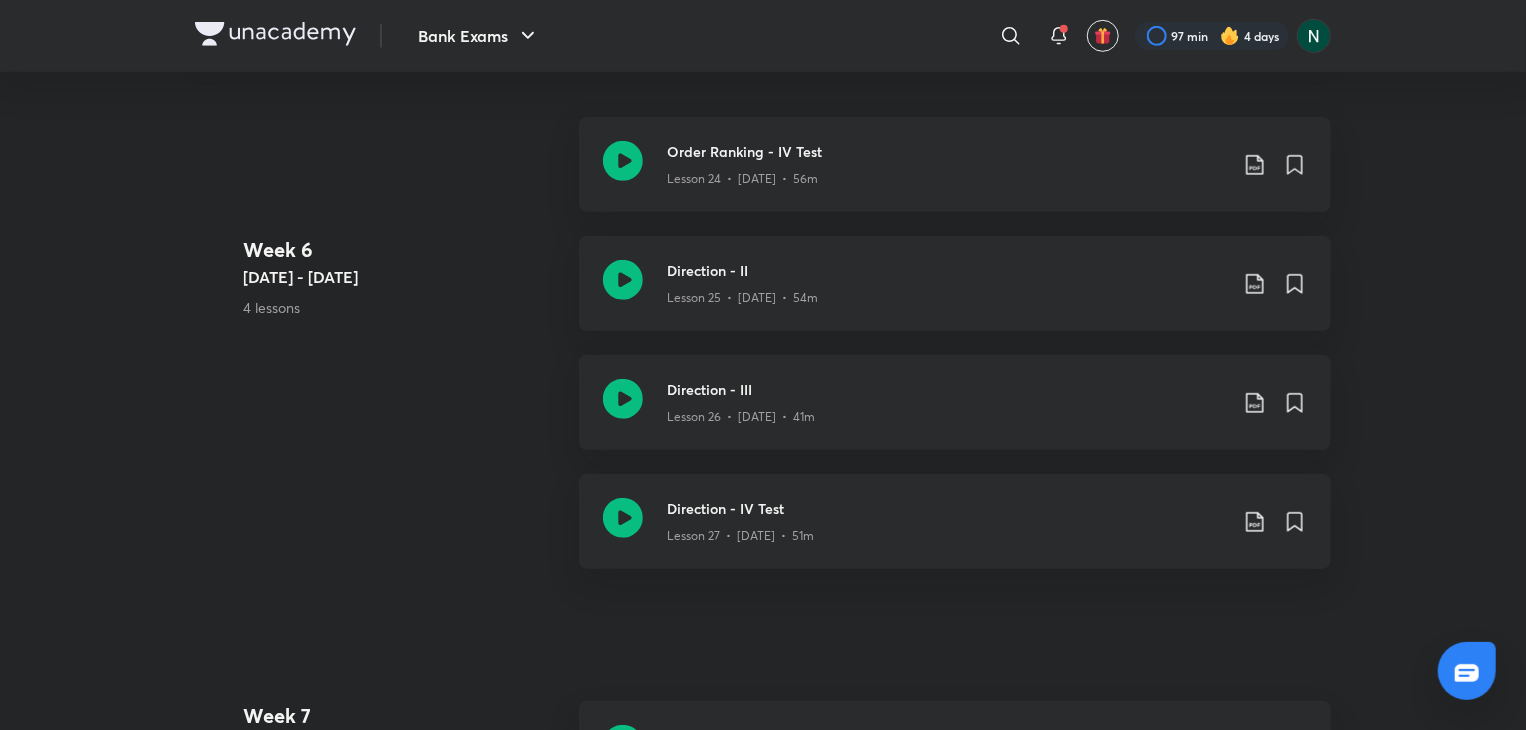 scroll, scrollTop: 0, scrollLeft: 0, axis: both 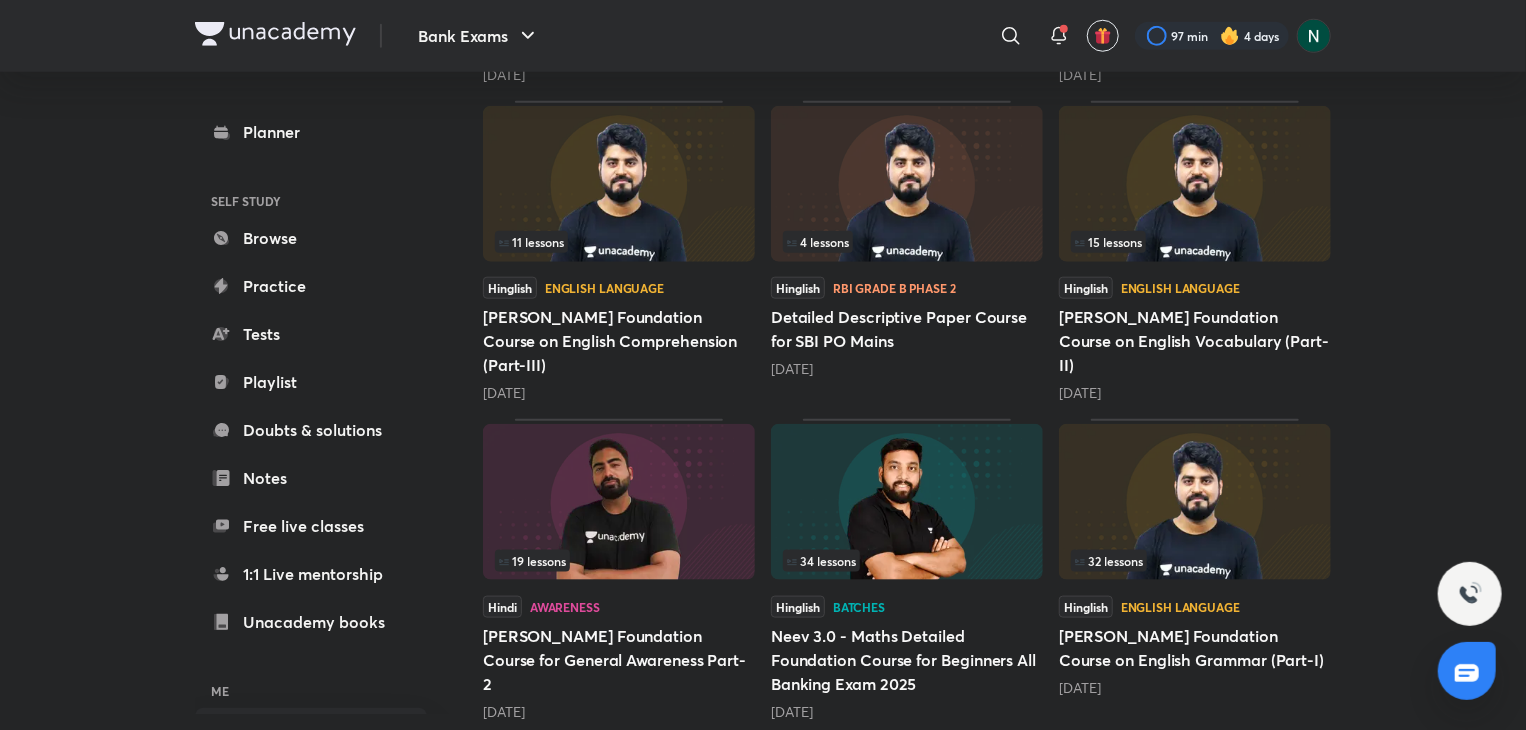 click at bounding box center [1195, 502] 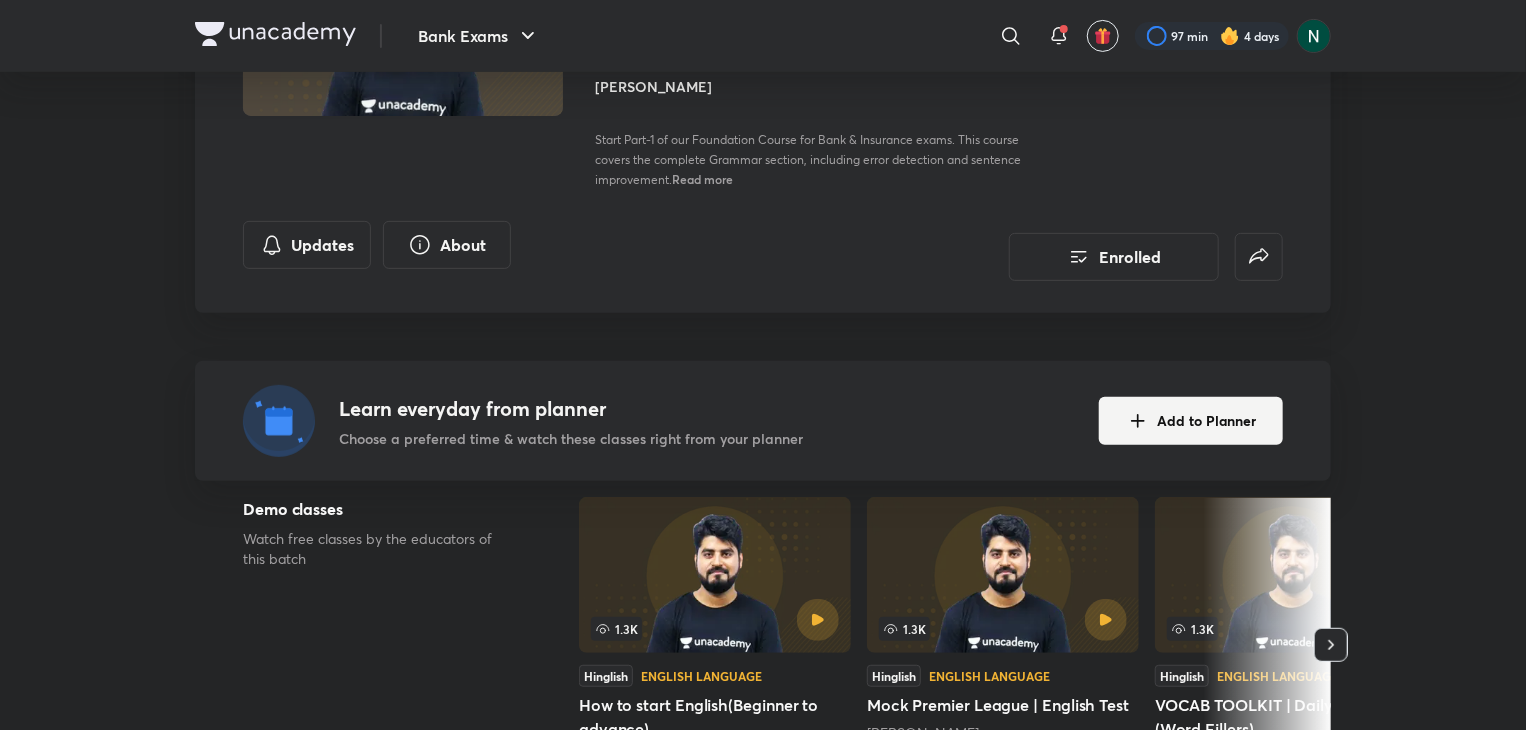 scroll, scrollTop: 120, scrollLeft: 0, axis: vertical 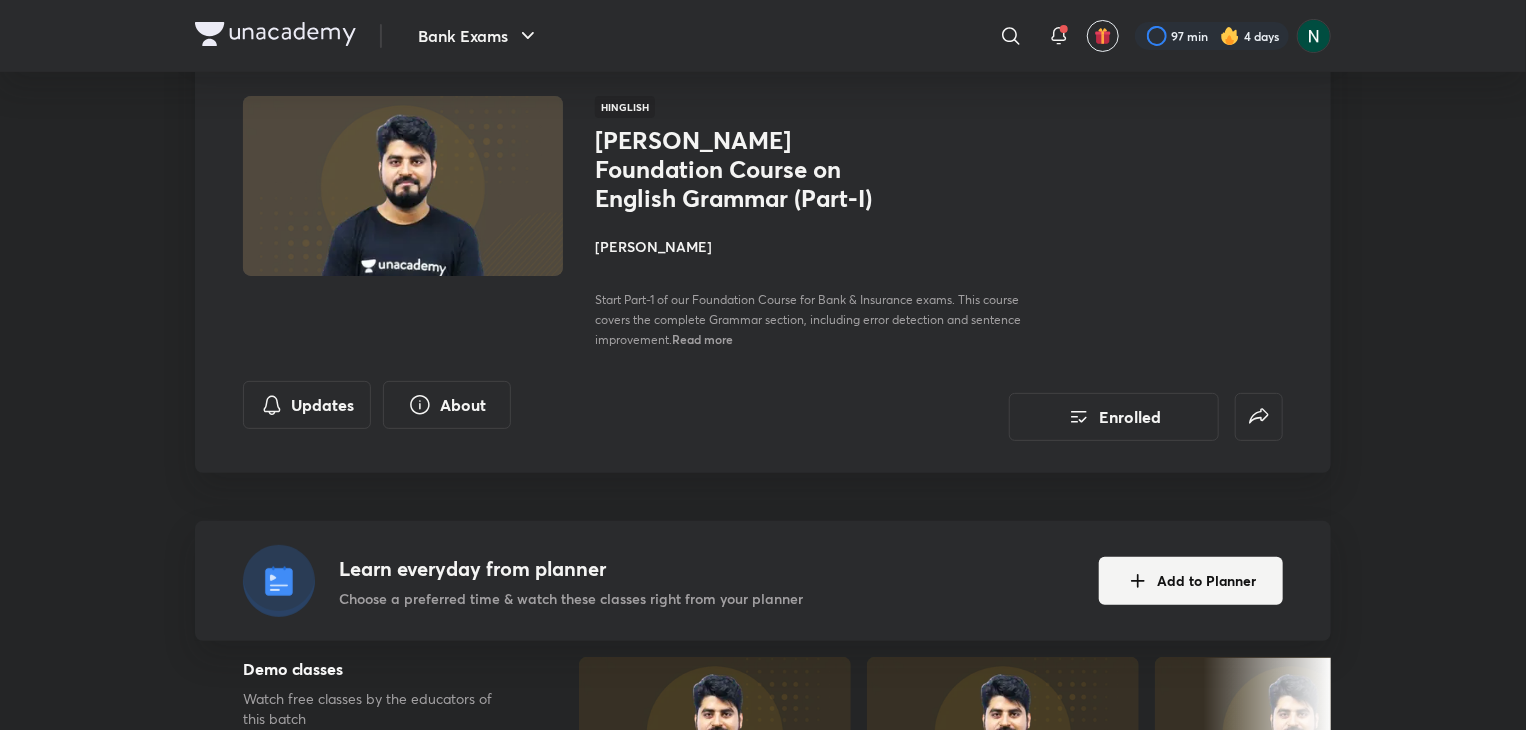 click on "Read more" at bounding box center [702, 339] 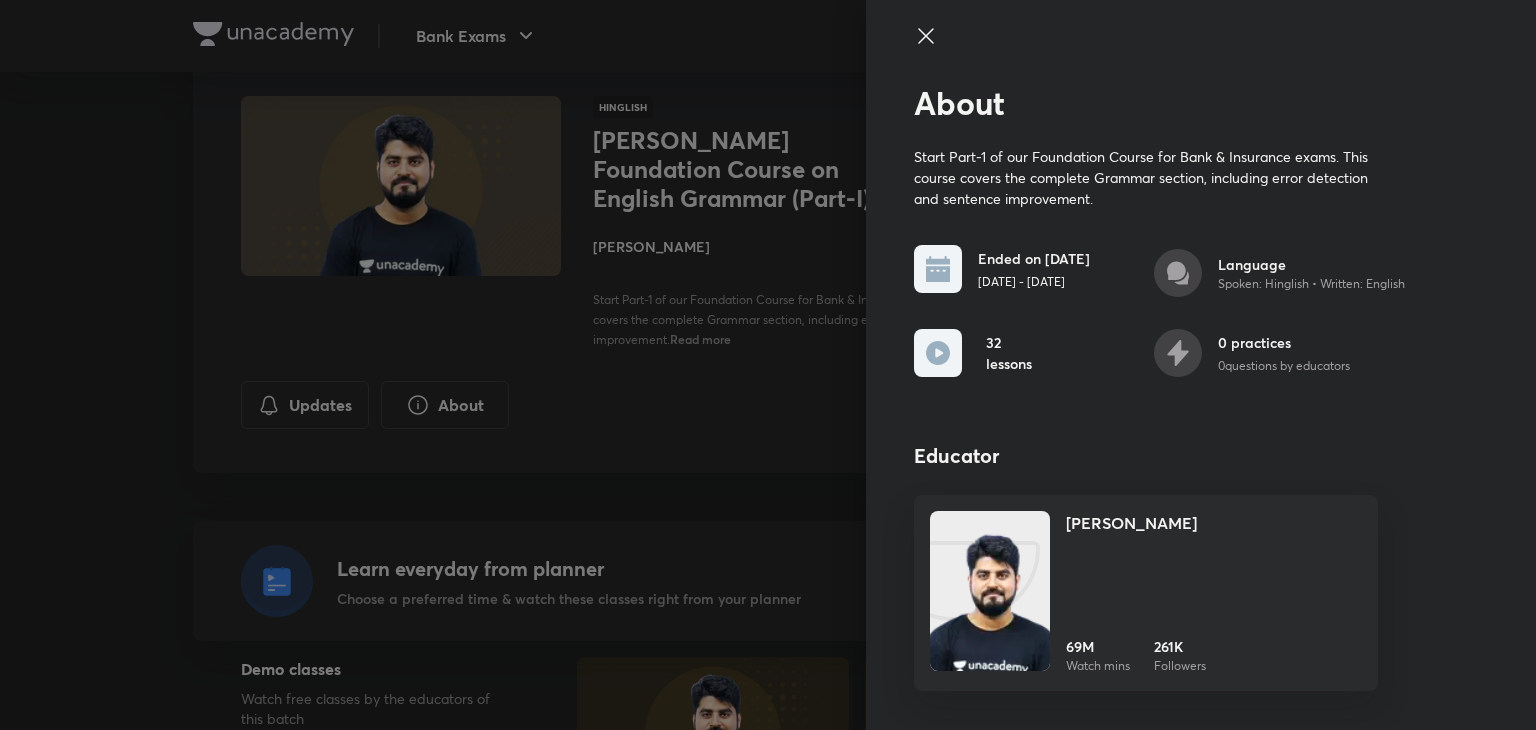 click at bounding box center [768, 365] 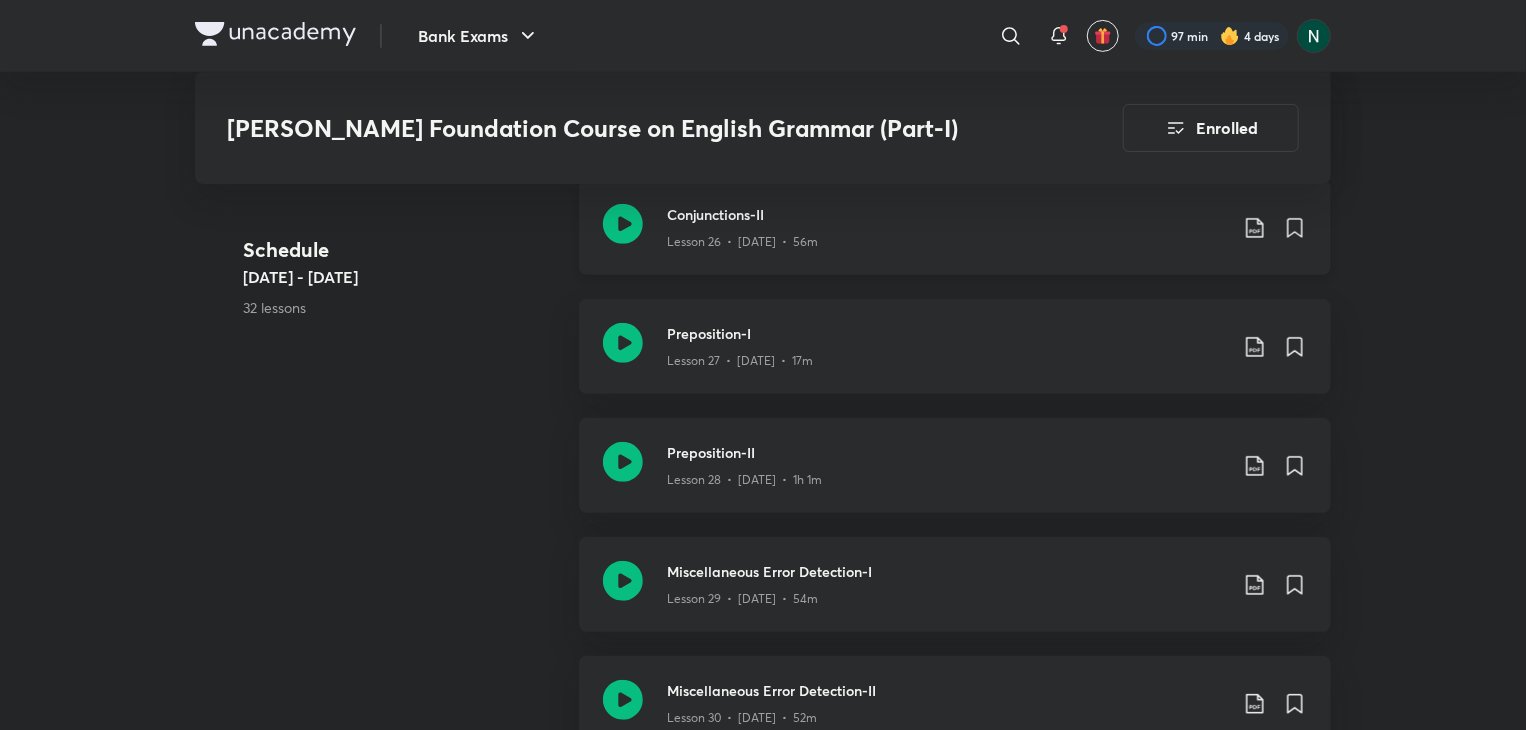 scroll, scrollTop: 4160, scrollLeft: 0, axis: vertical 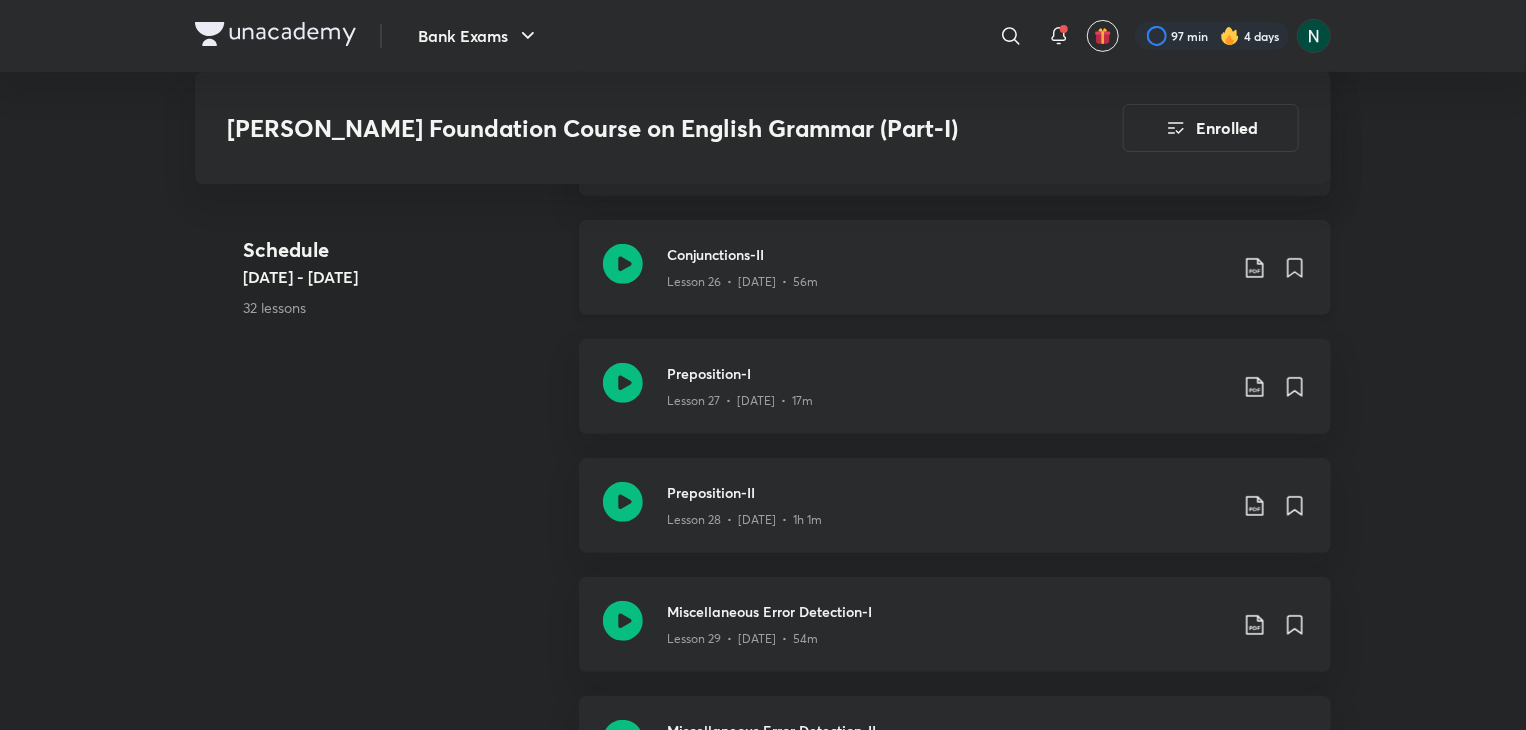 click 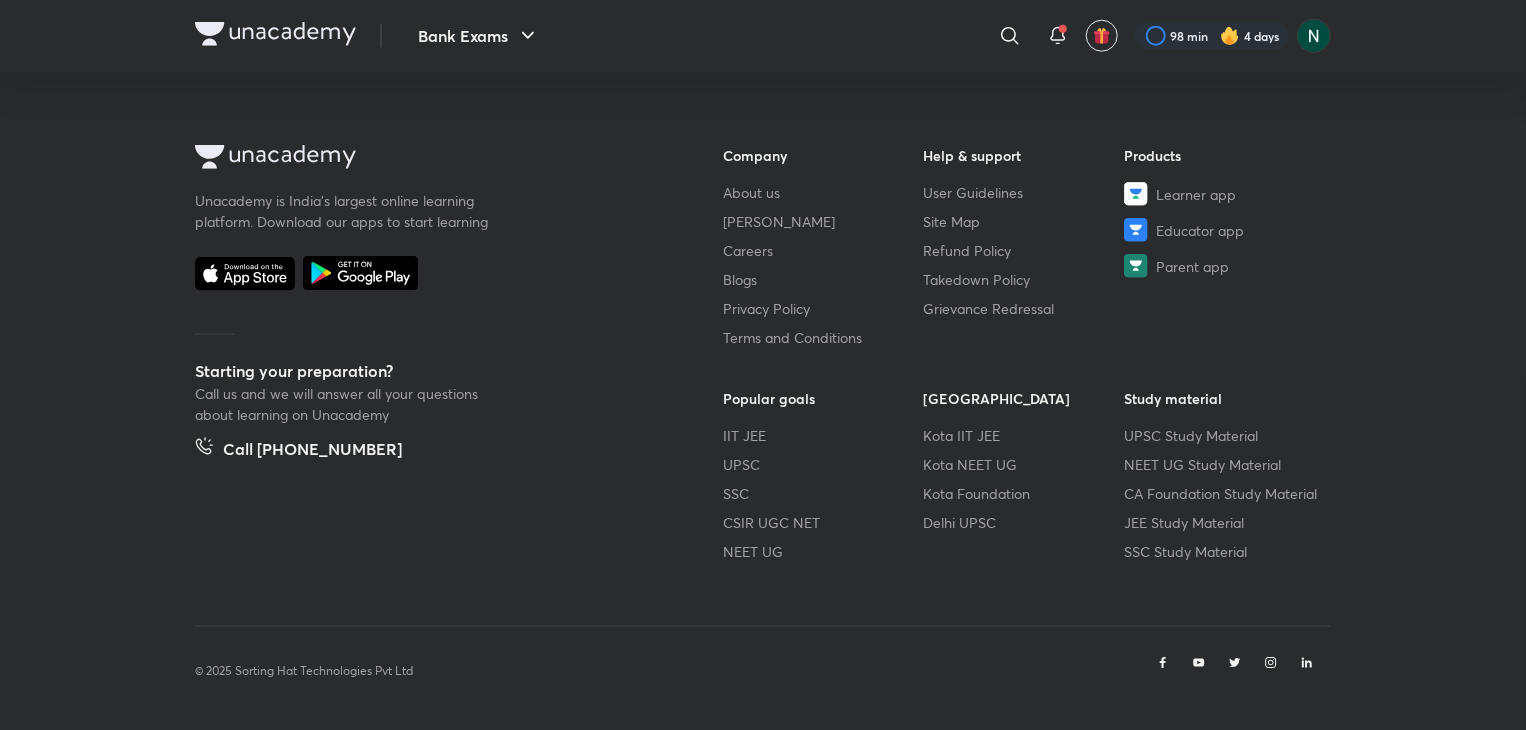 scroll, scrollTop: 1148, scrollLeft: 0, axis: vertical 